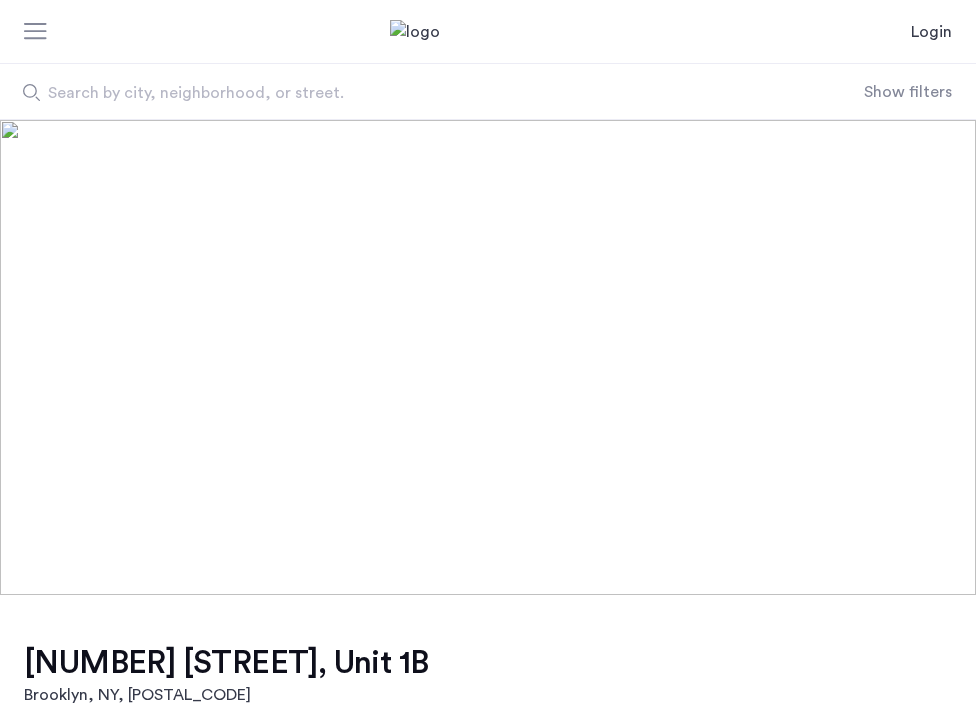 scroll, scrollTop: 0, scrollLeft: 0, axis: both 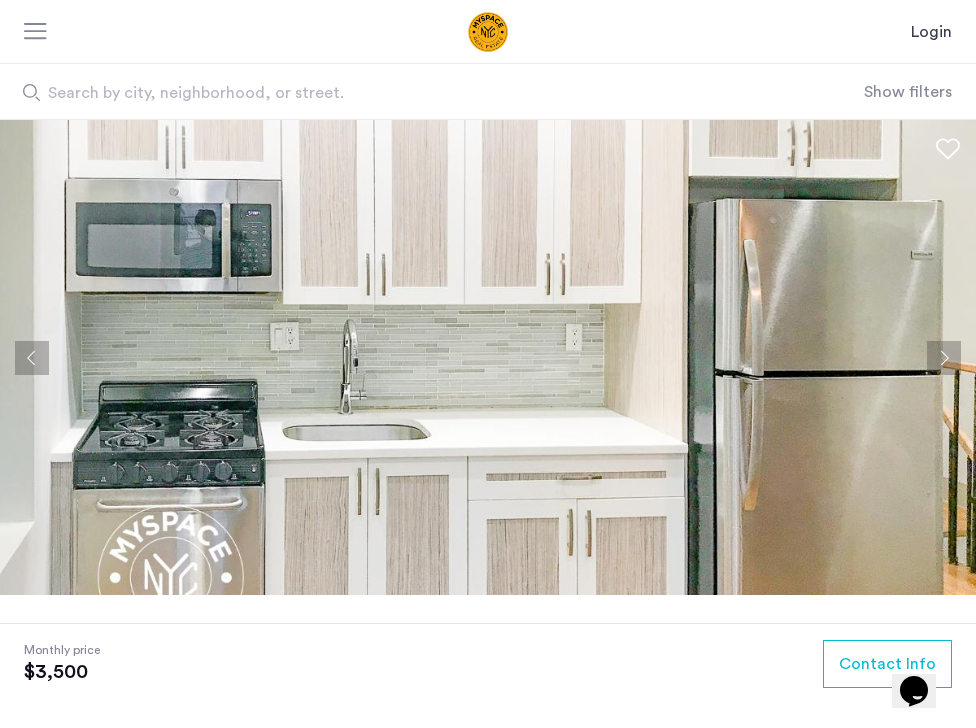 click 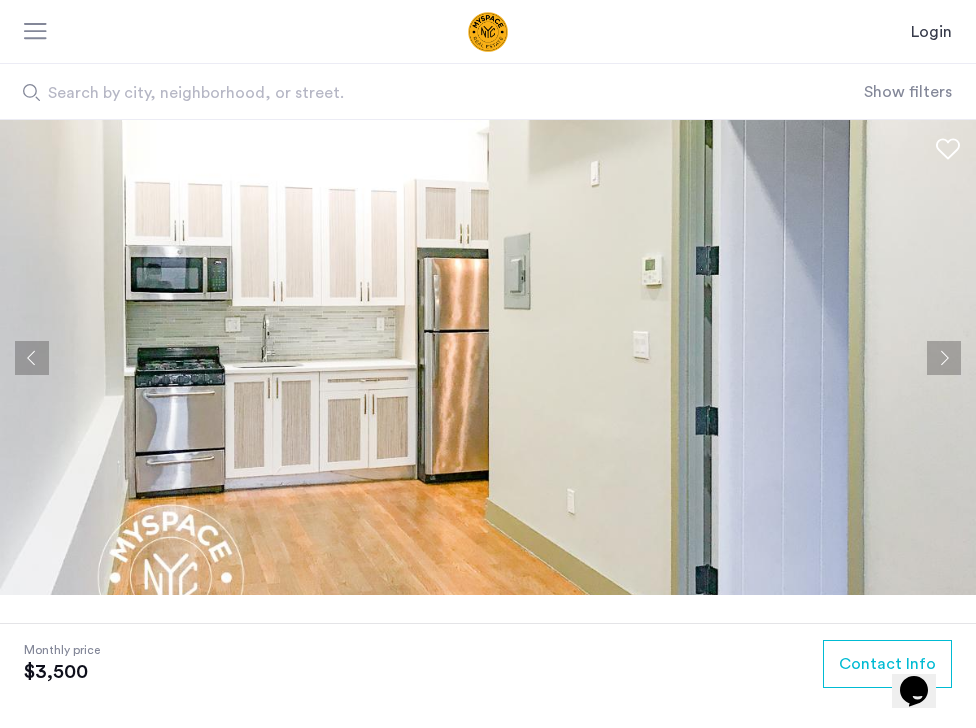 click 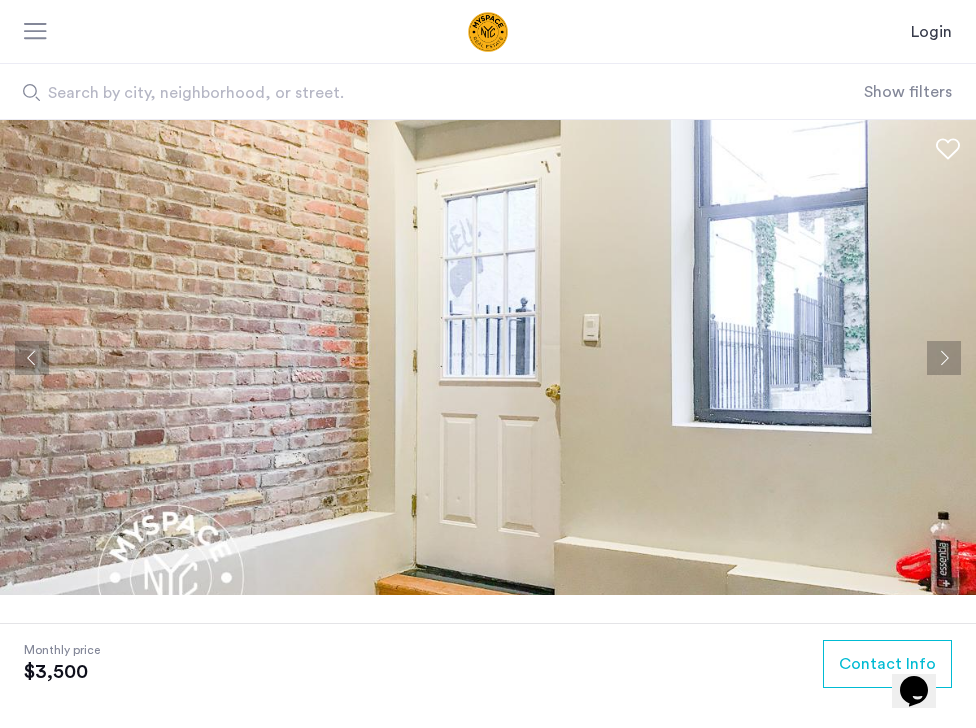 click 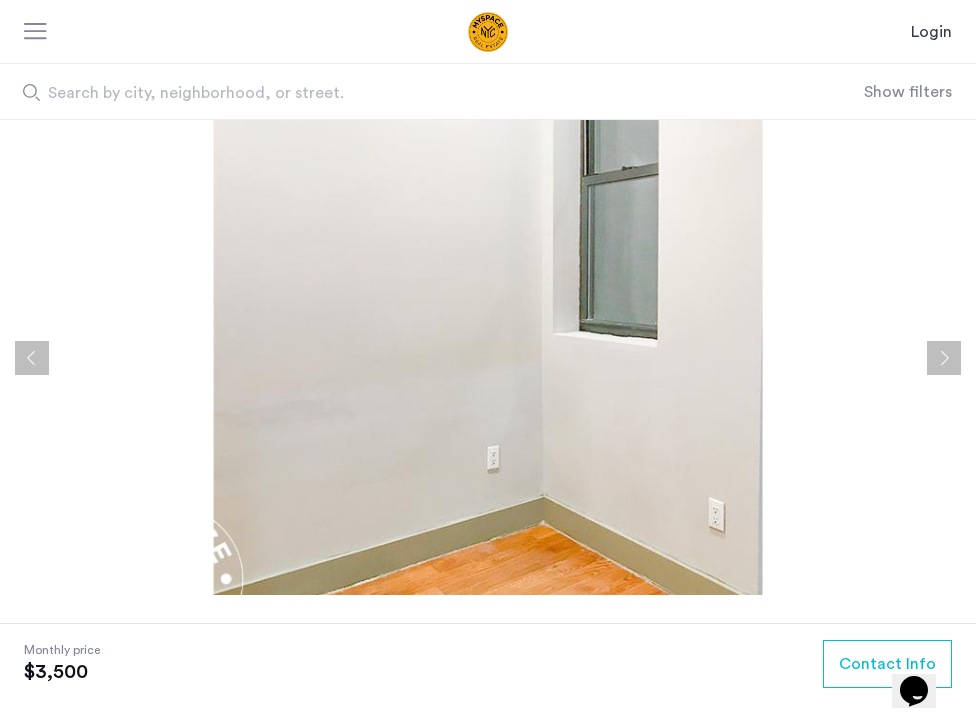 click 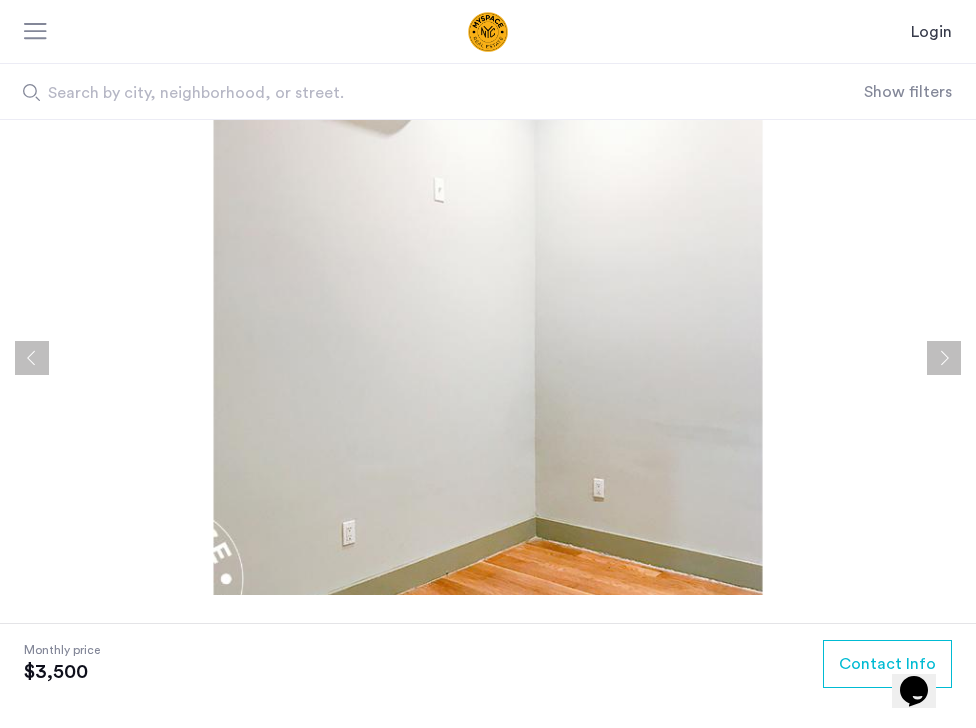 click 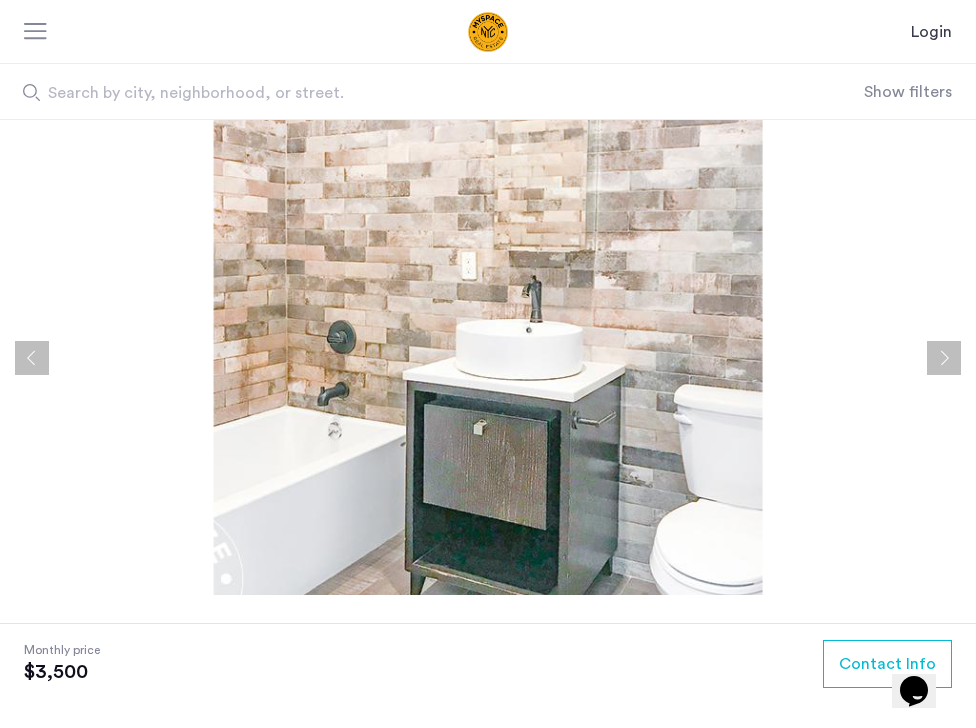 click 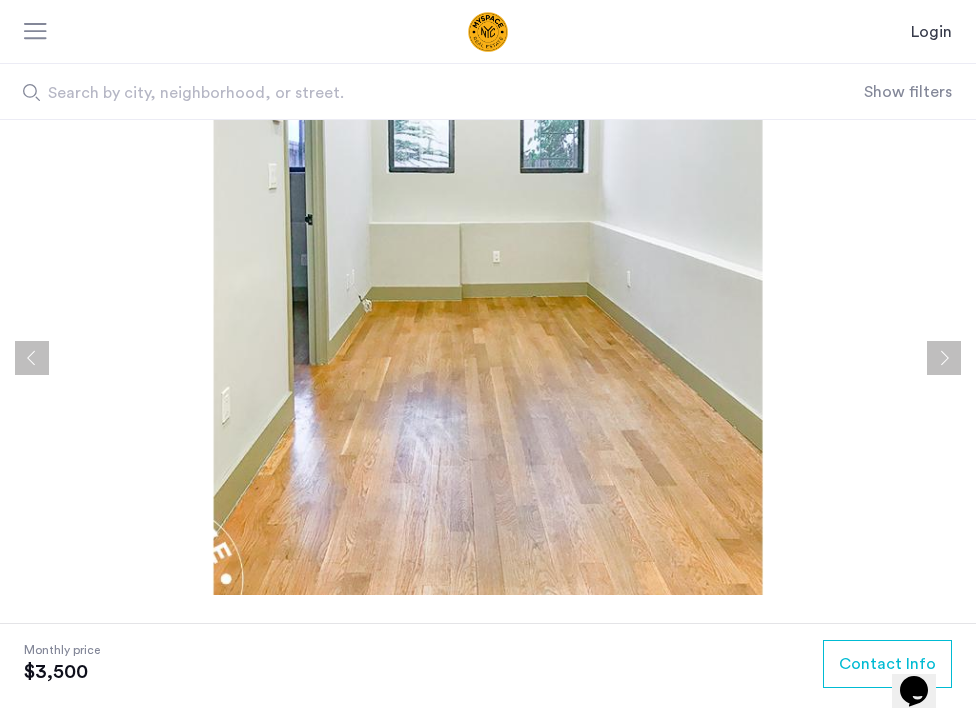 click 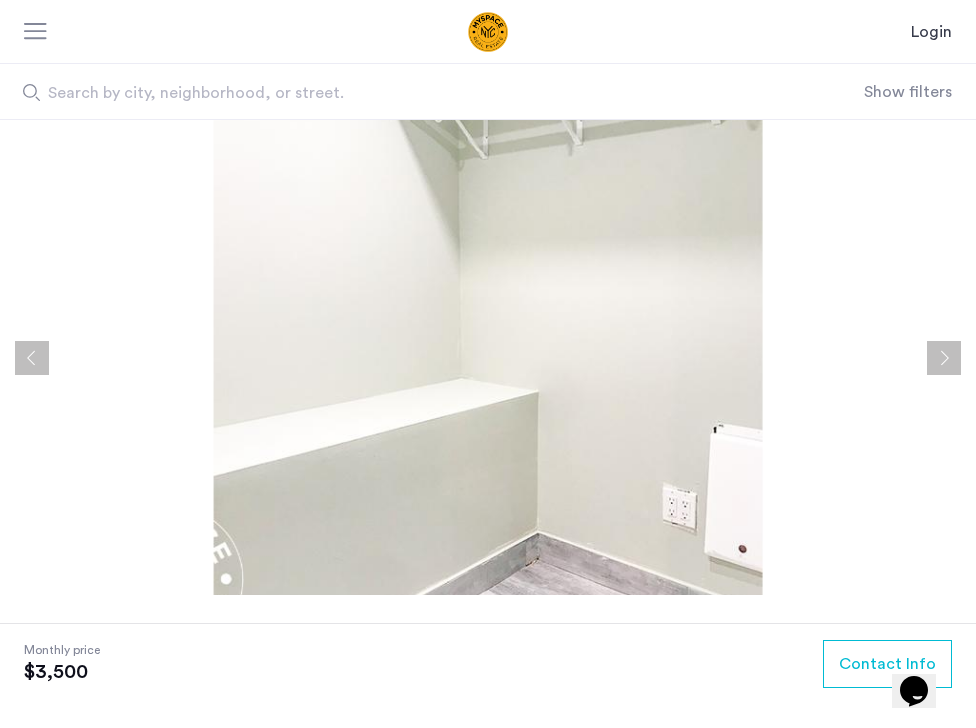 click 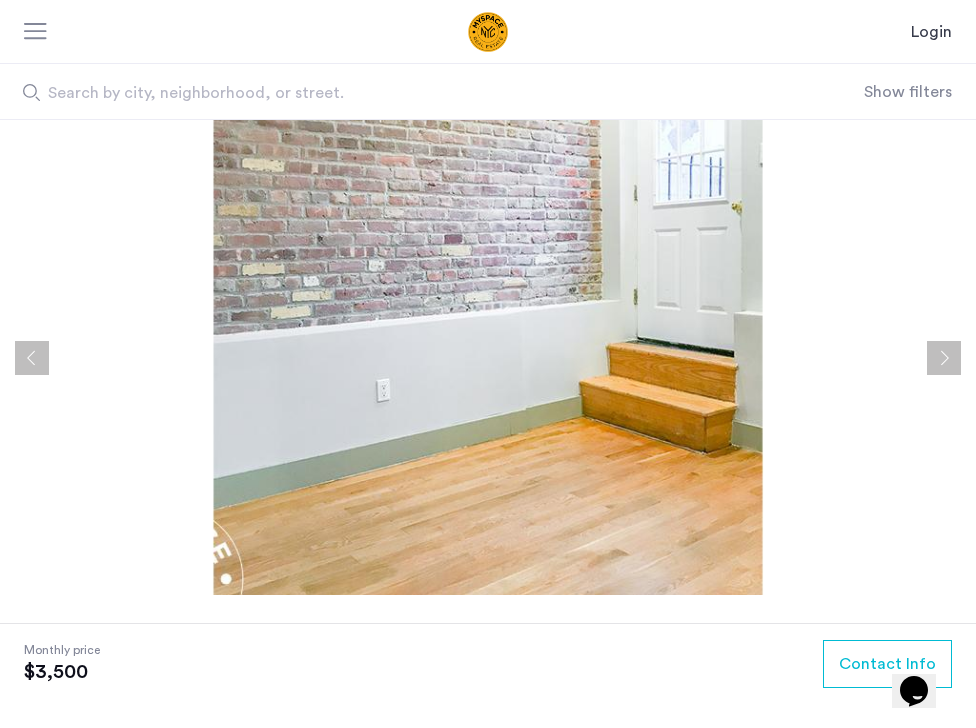 click 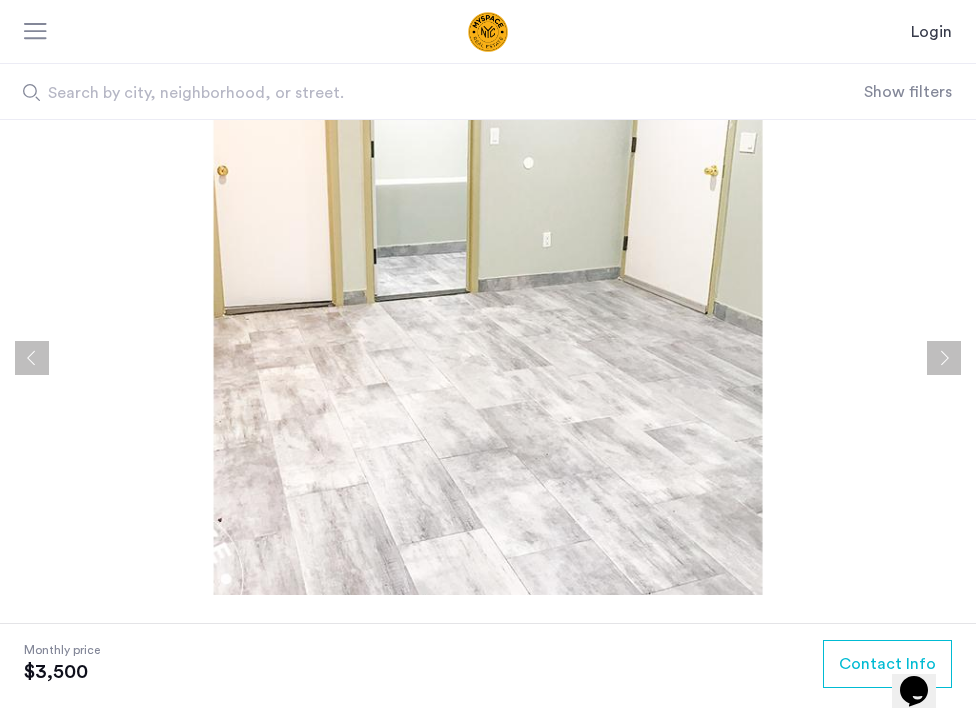 click 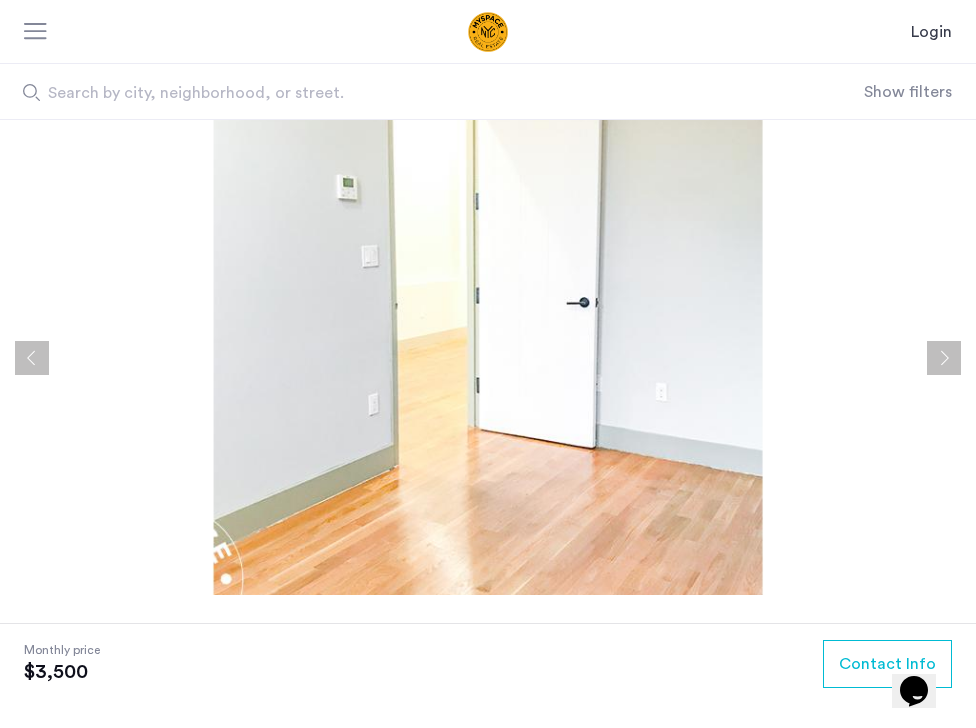 click 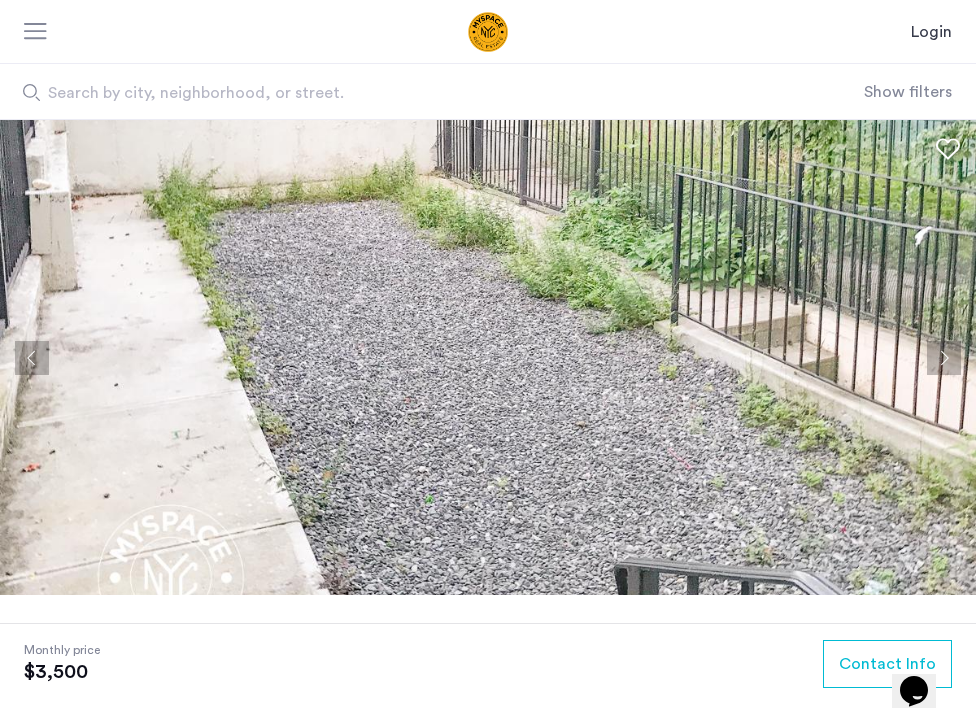 click 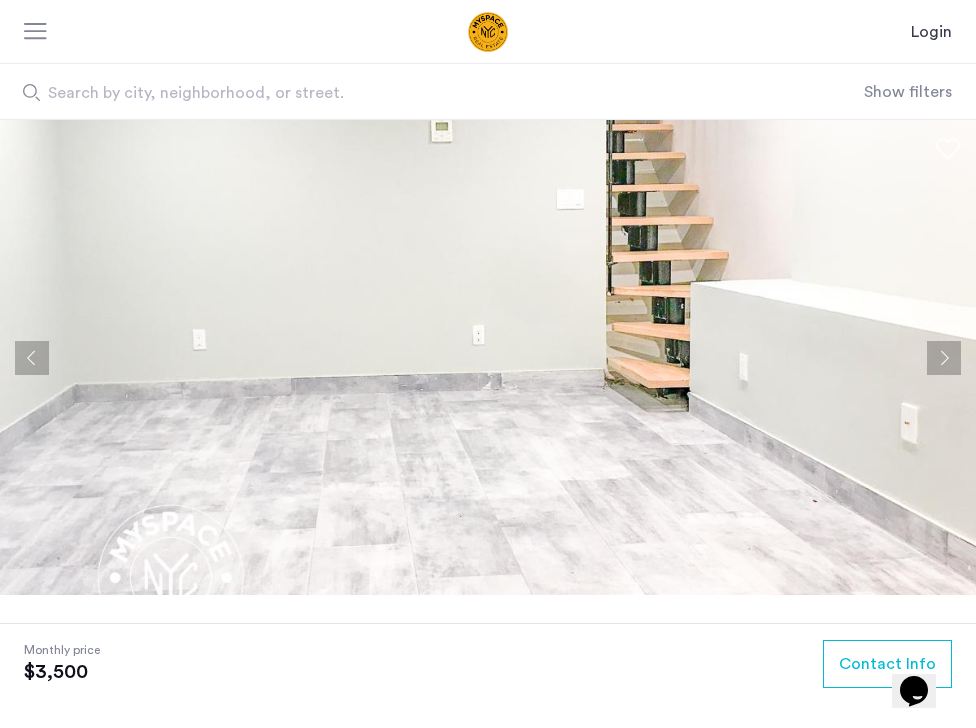 scroll, scrollTop: 1, scrollLeft: 0, axis: vertical 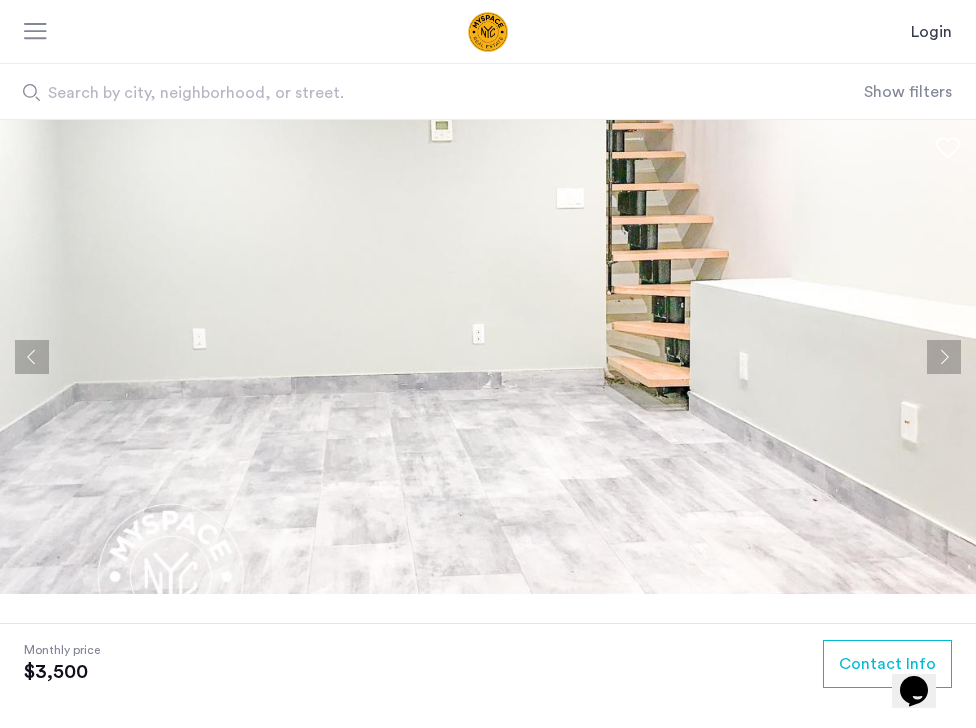 click 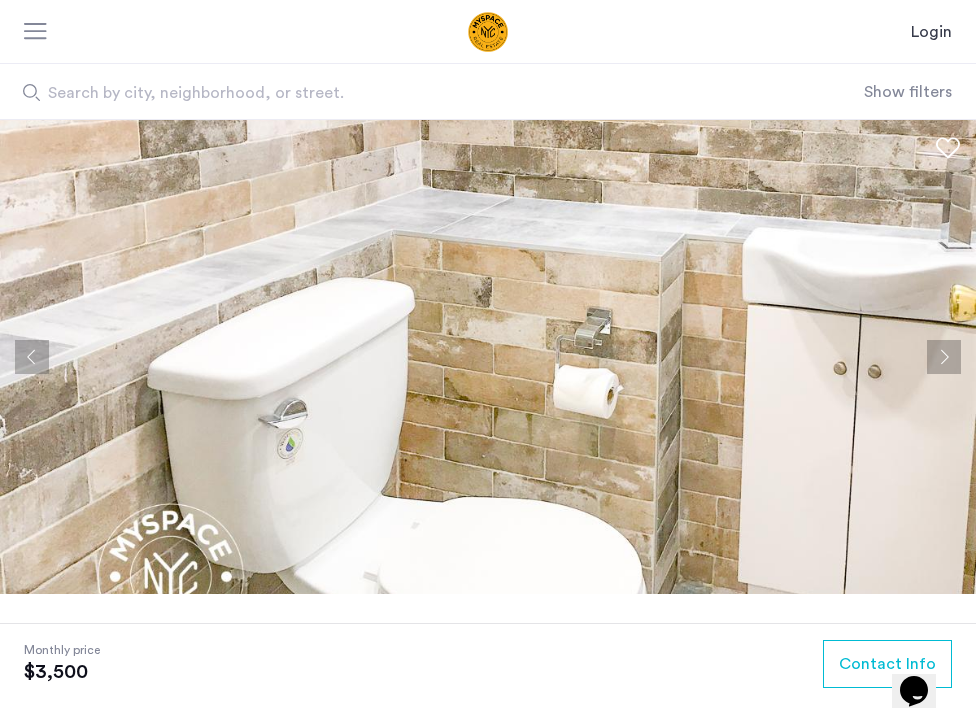 click 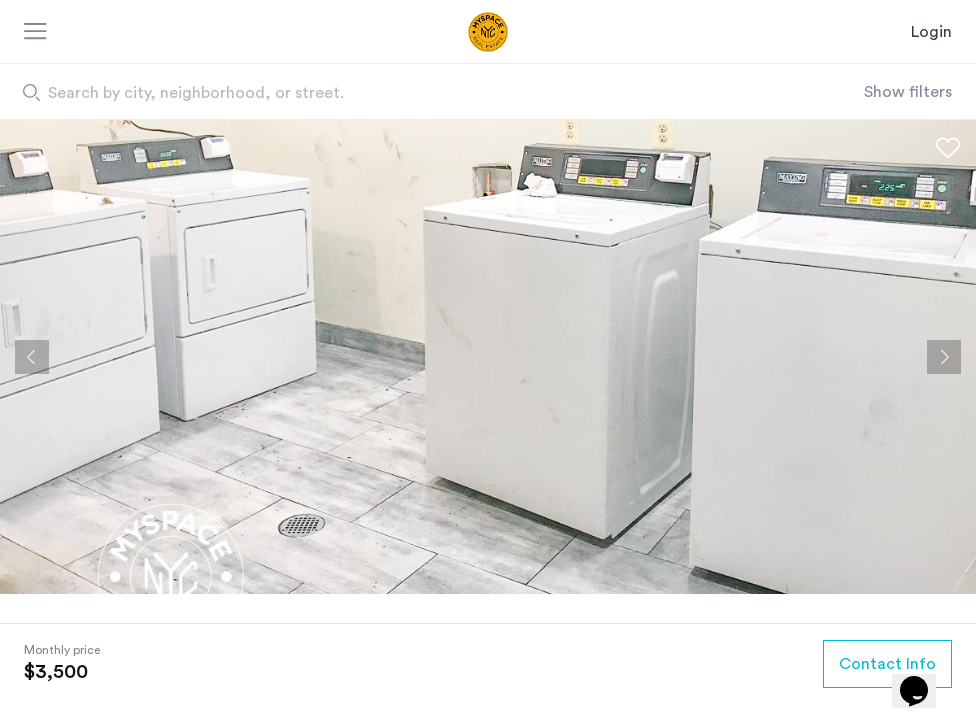click 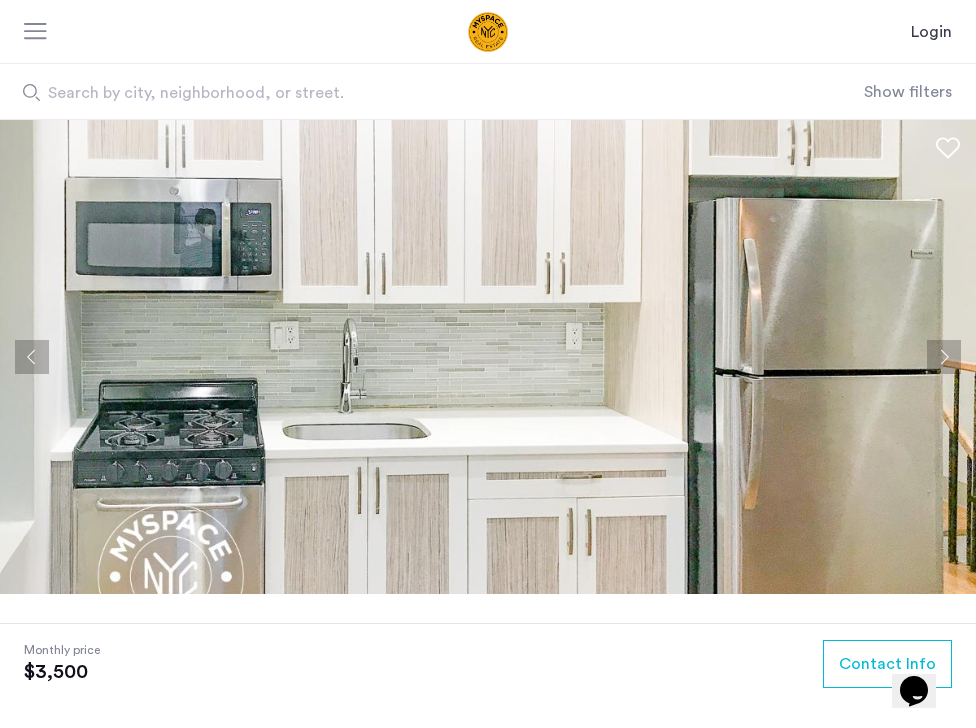 click 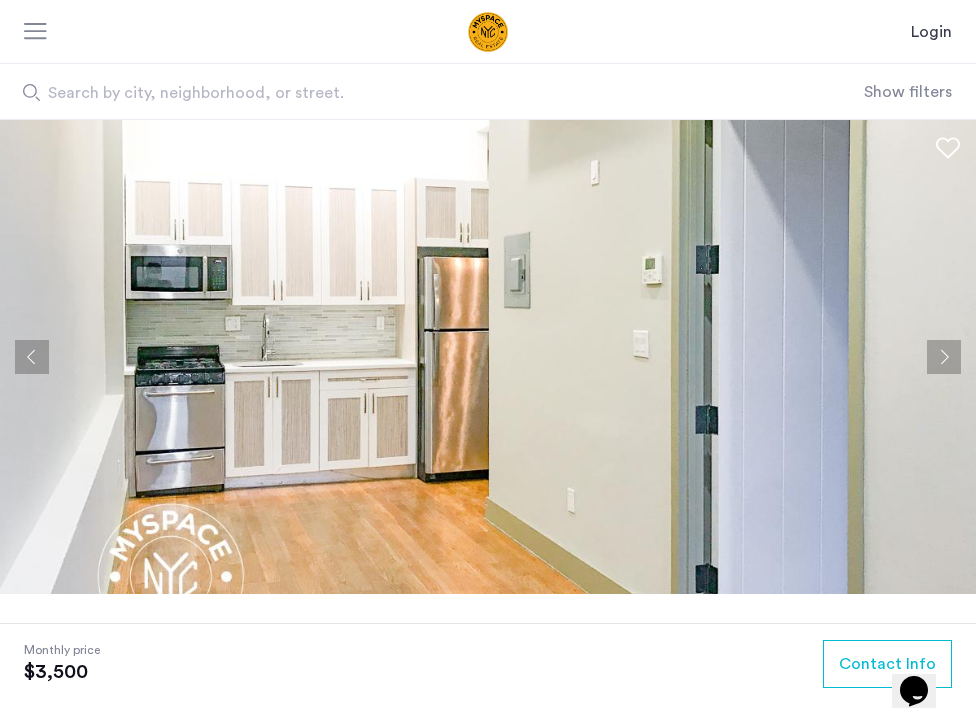 click 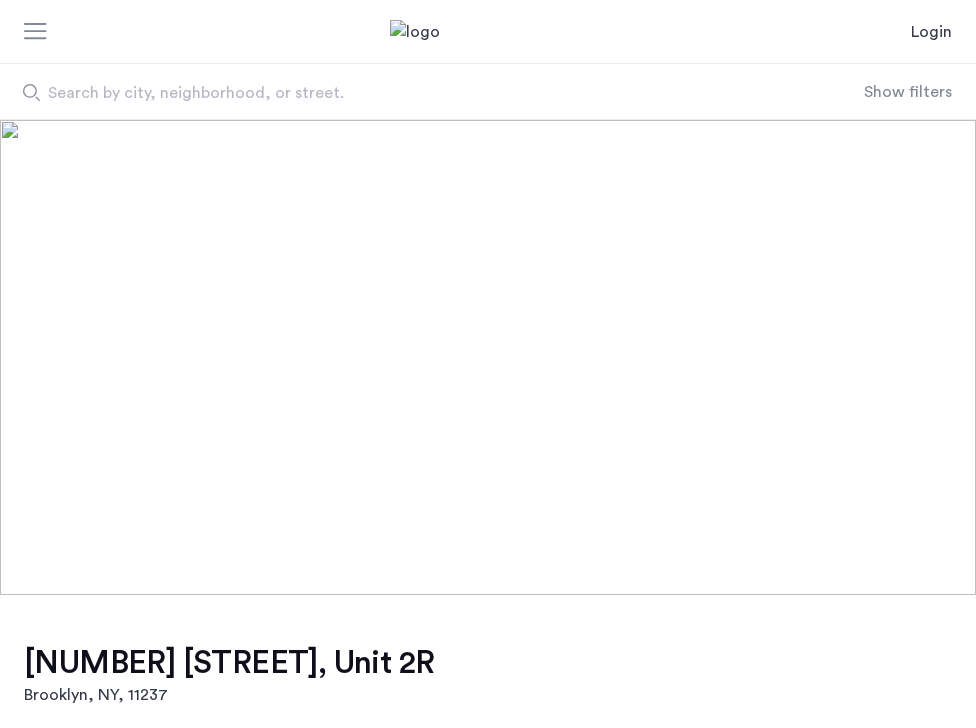 scroll, scrollTop: 0, scrollLeft: 0, axis: both 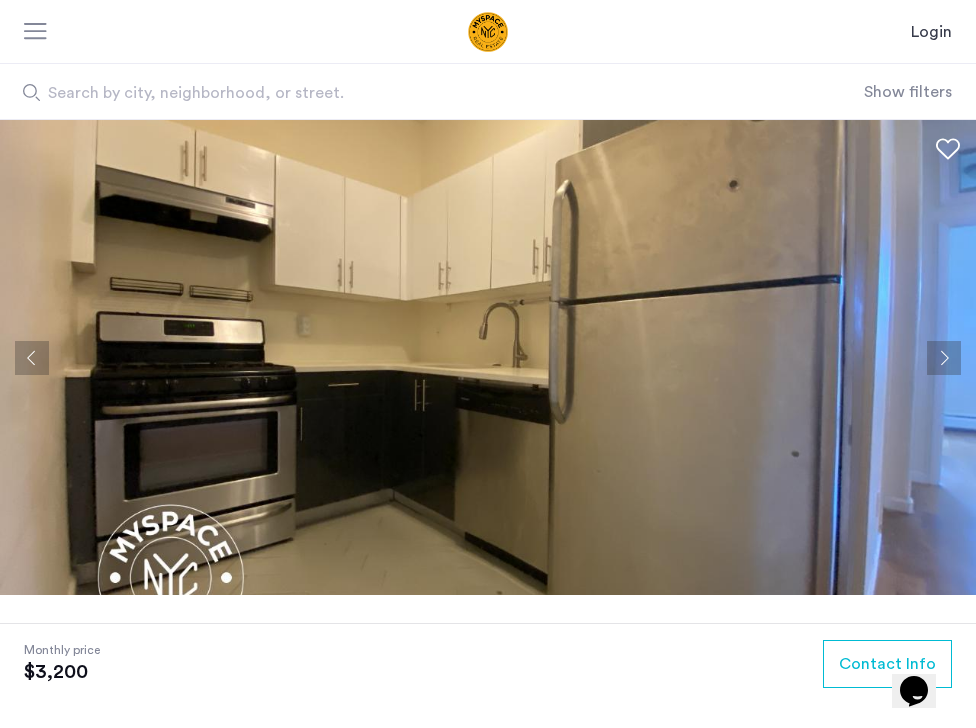 click 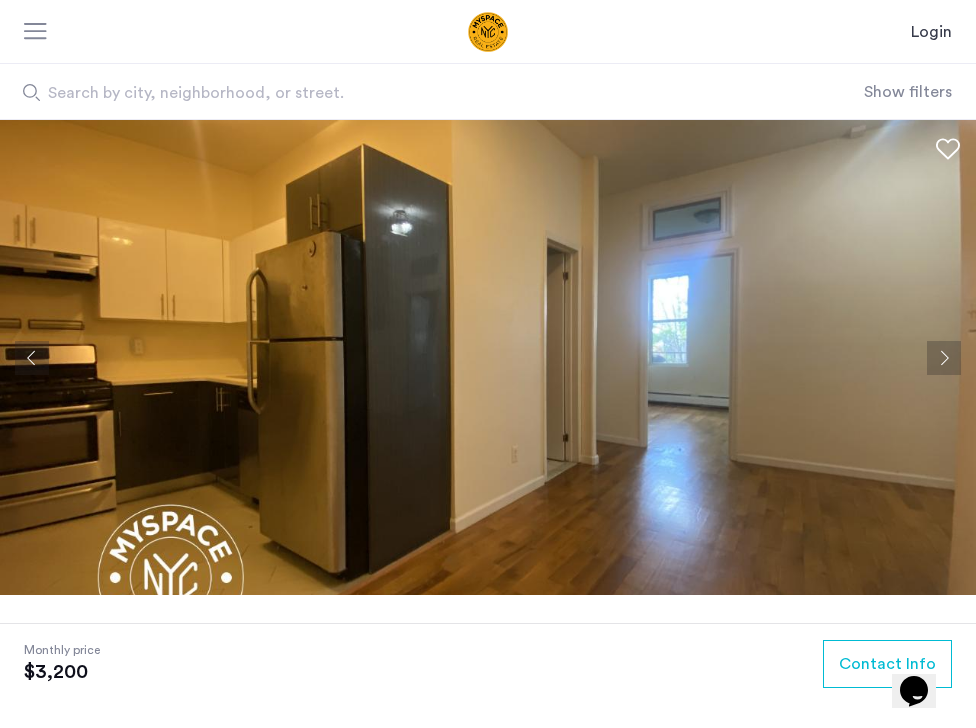 click 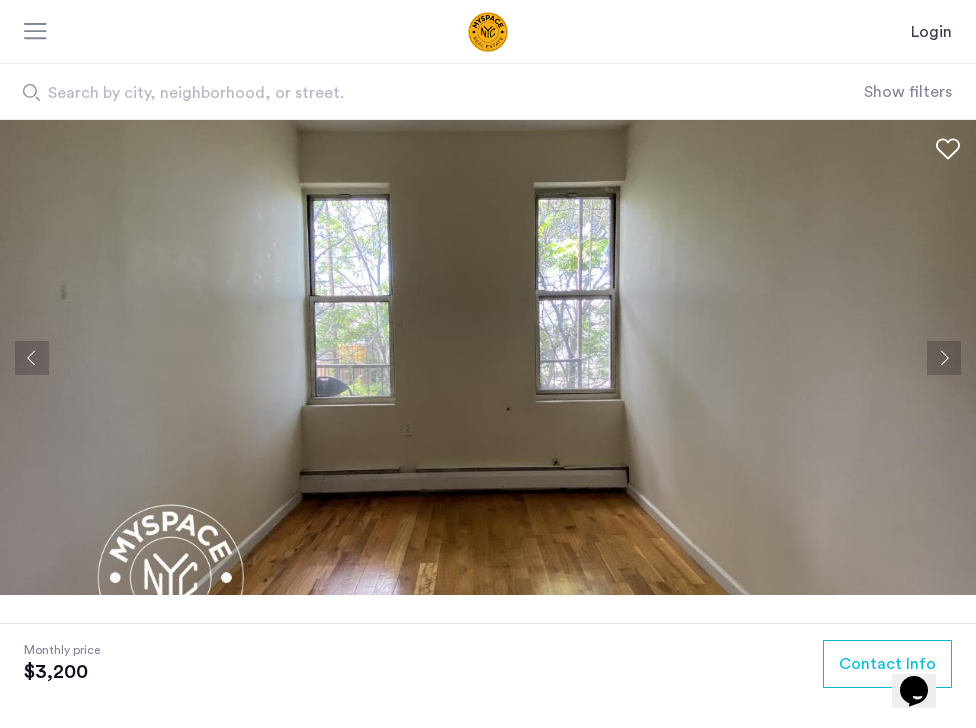 click 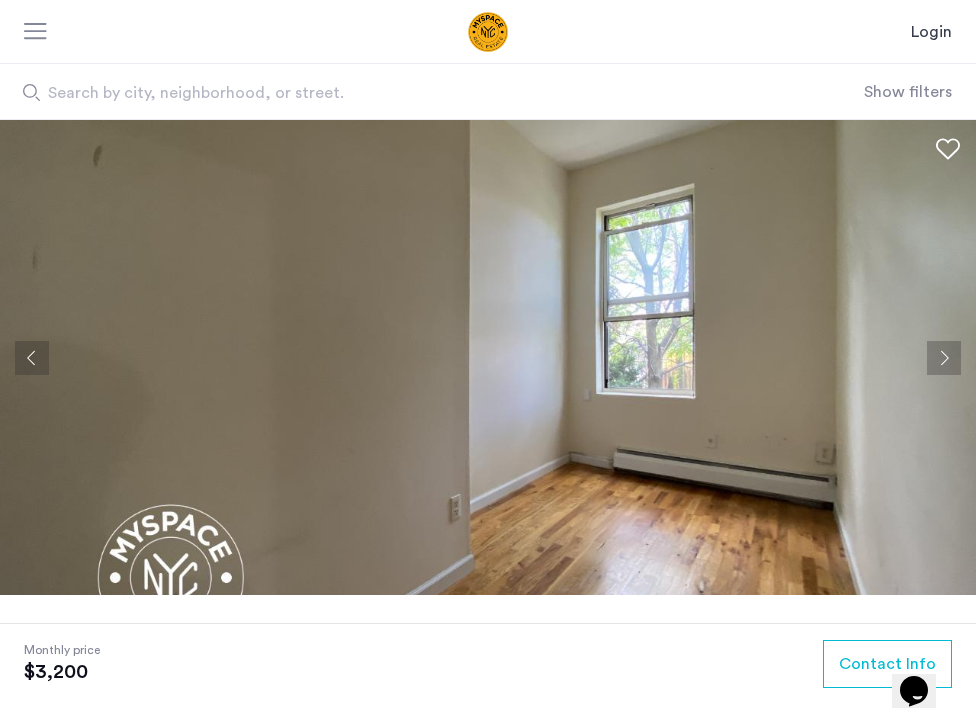 click 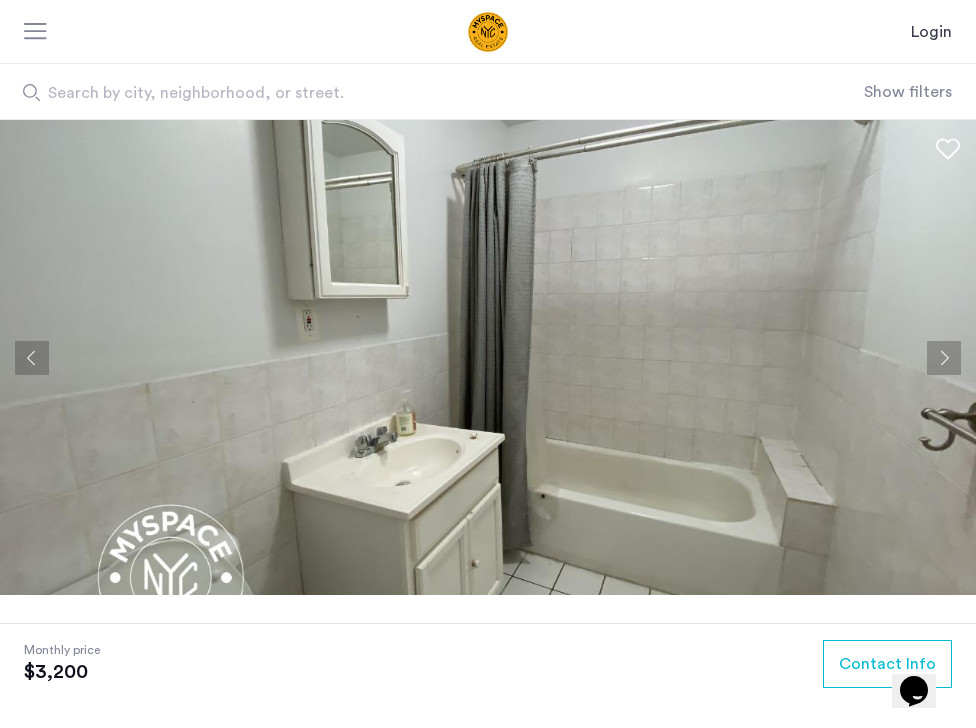 click 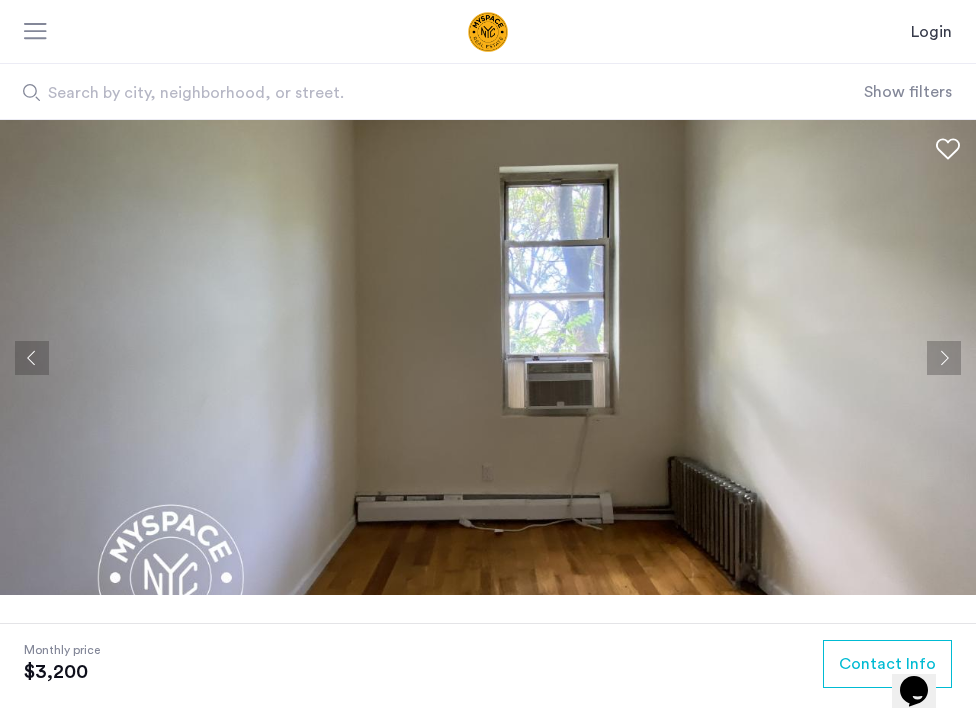 click 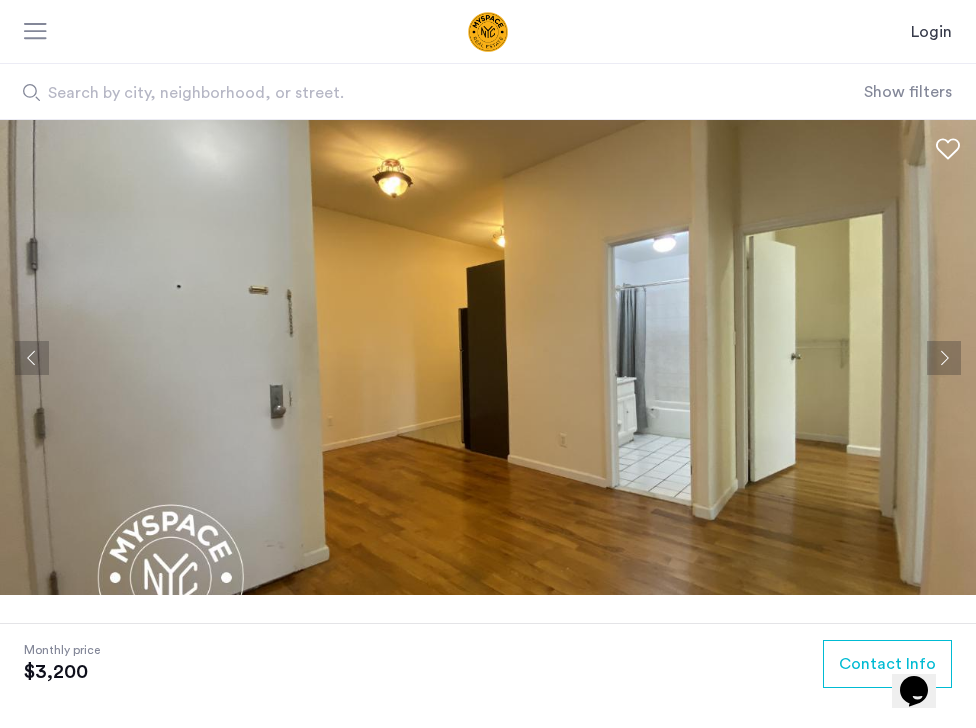 click 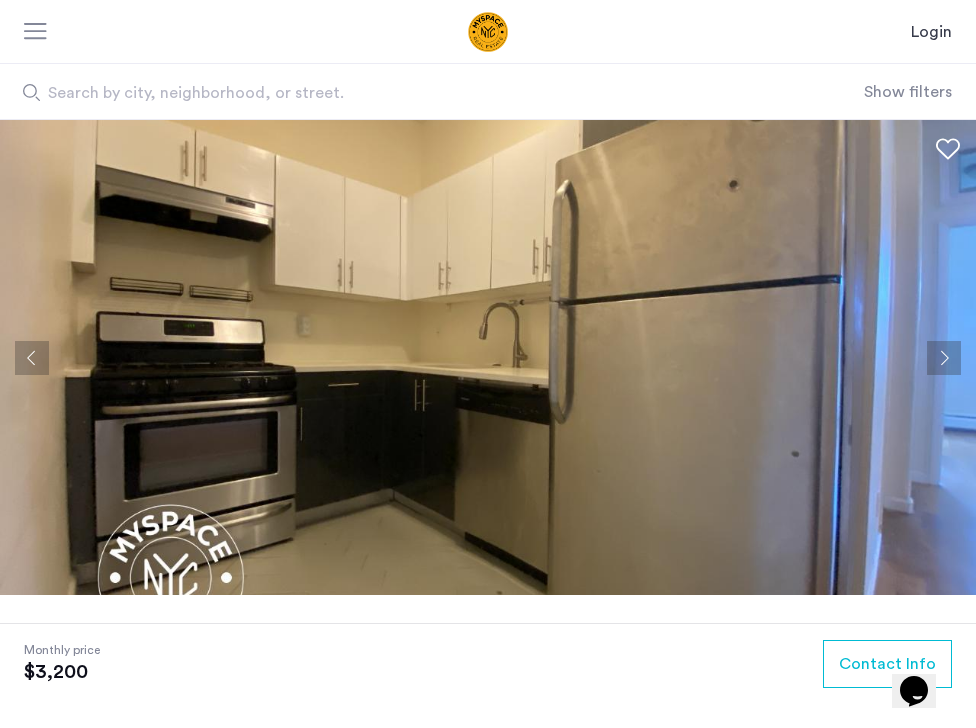 click 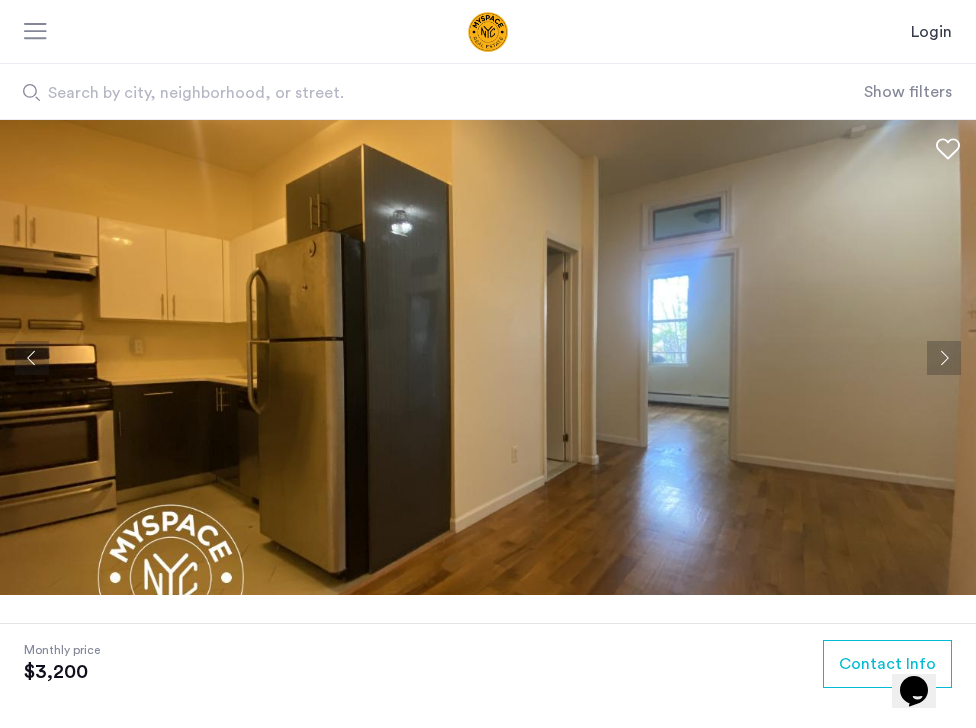 click 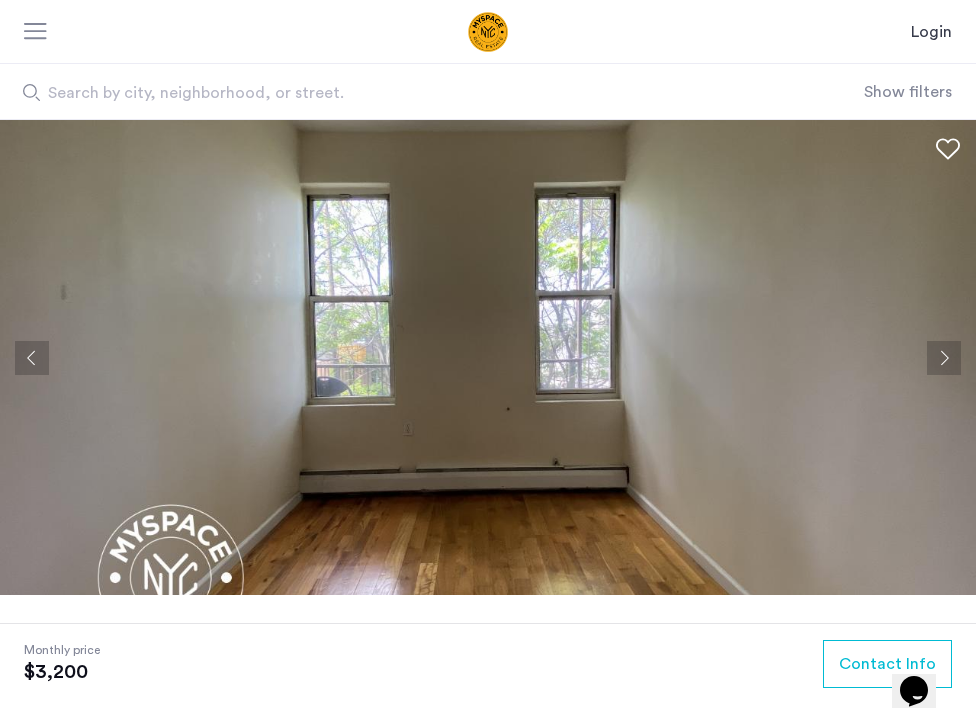 click 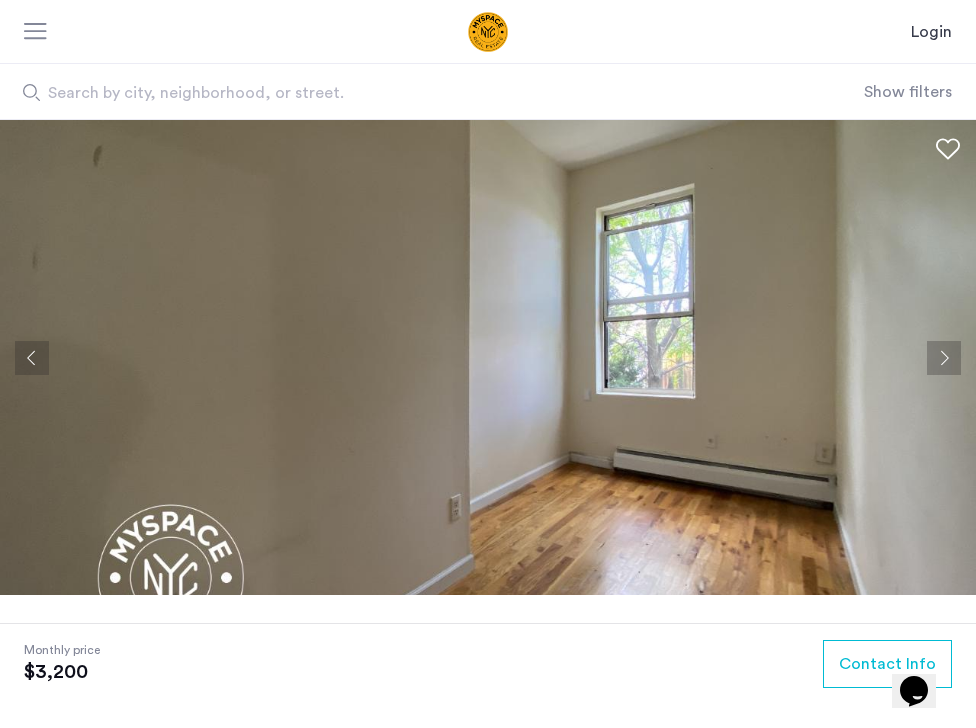 click 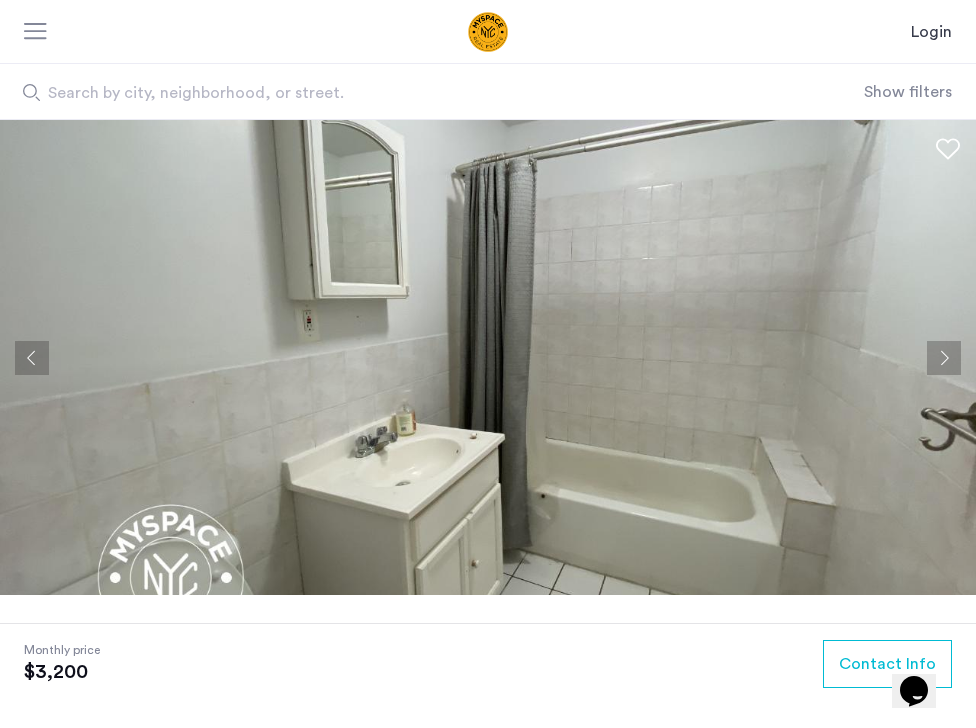 click 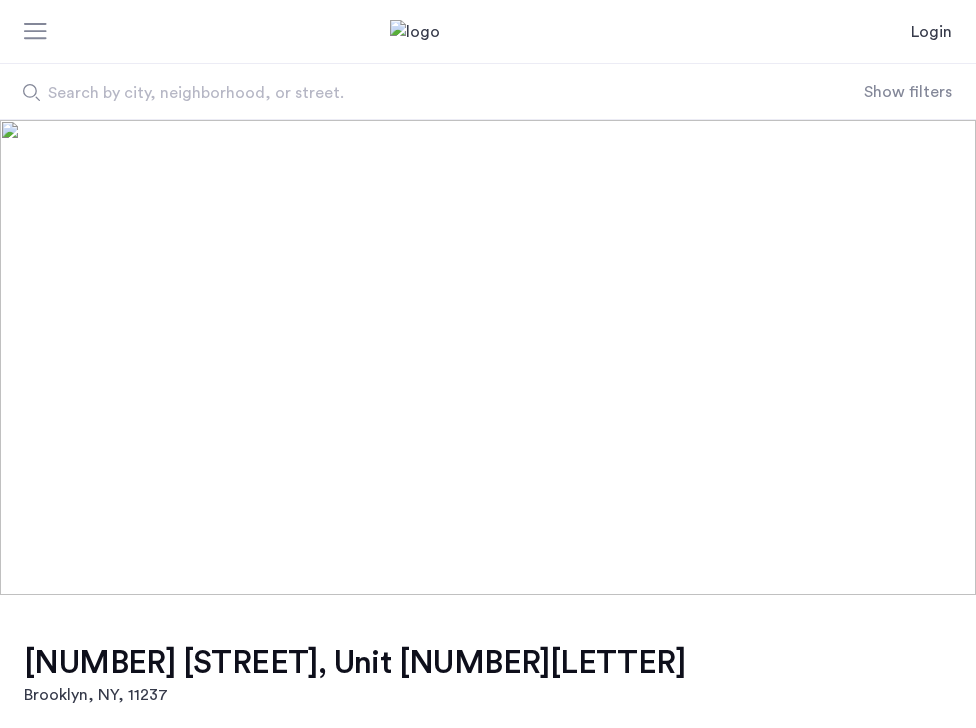 scroll, scrollTop: 0, scrollLeft: 0, axis: both 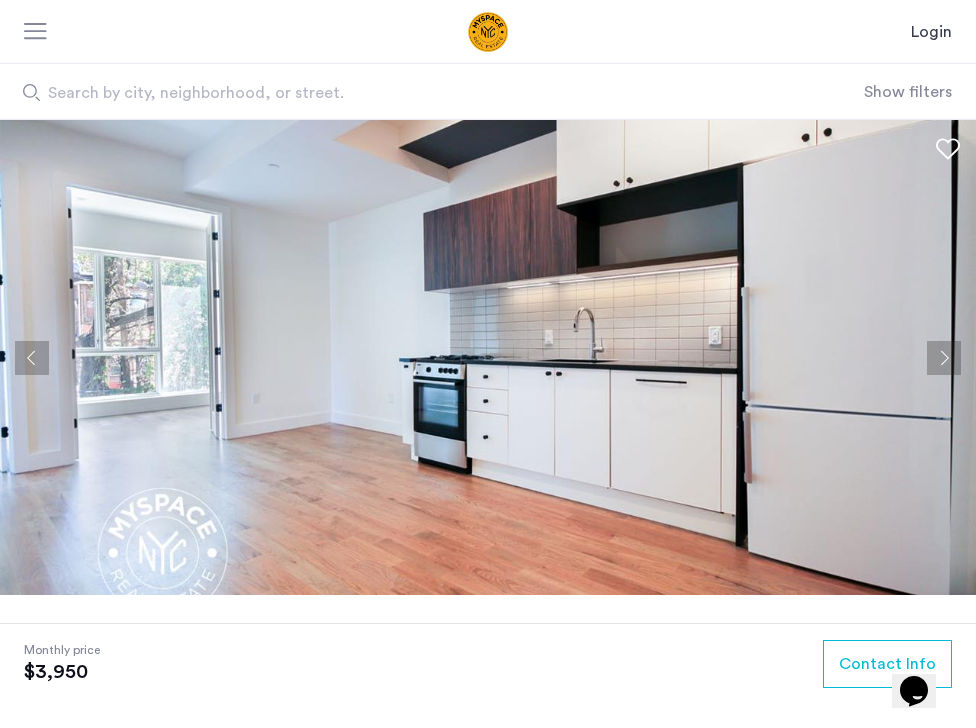 click 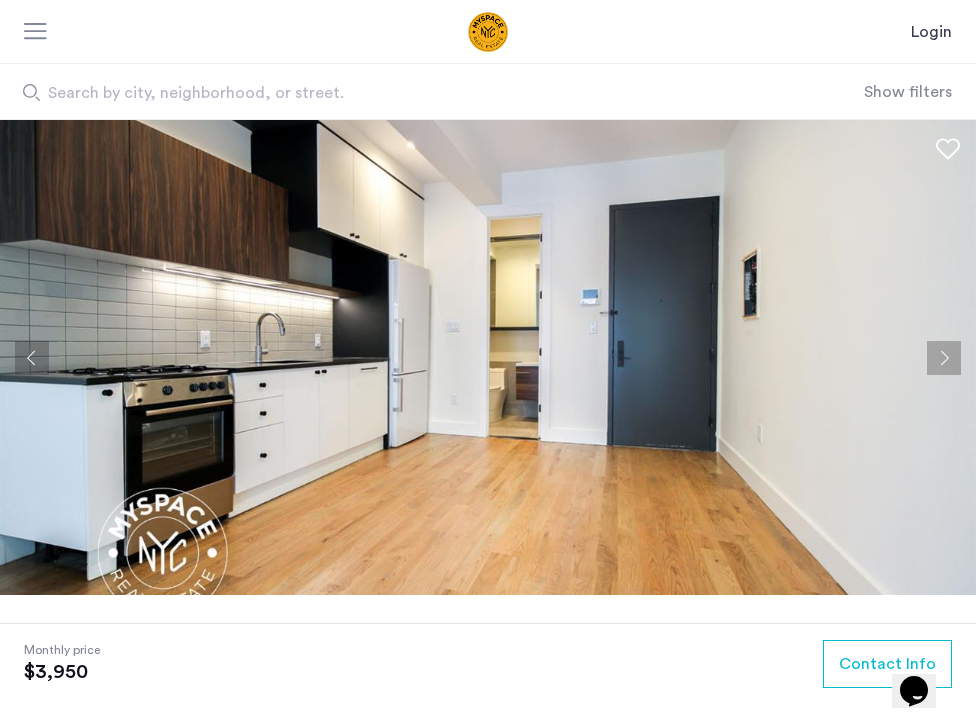 click 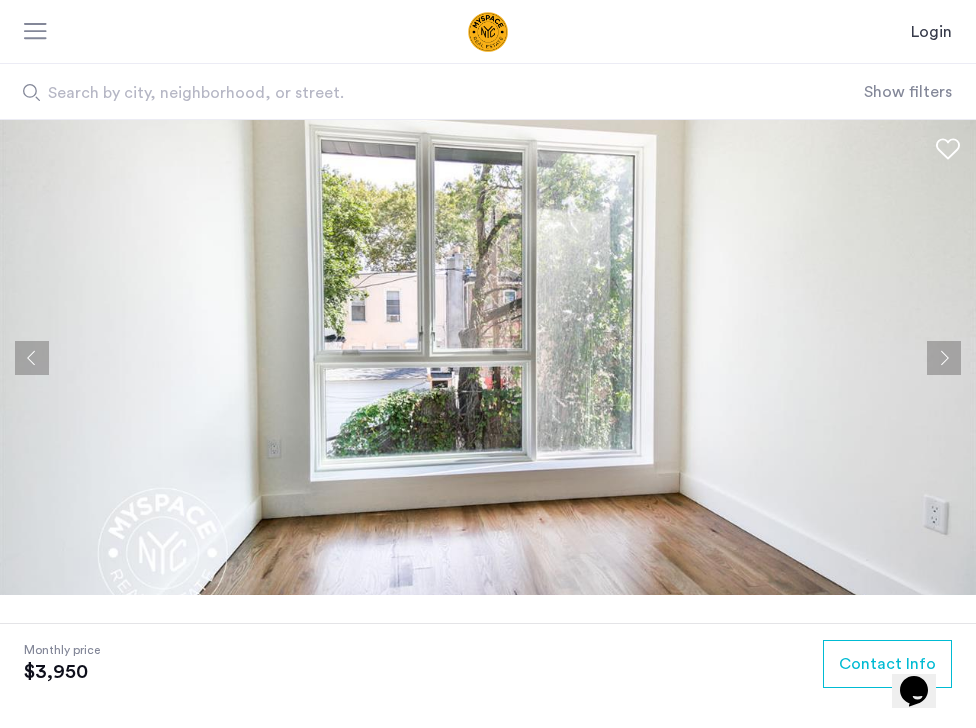 click 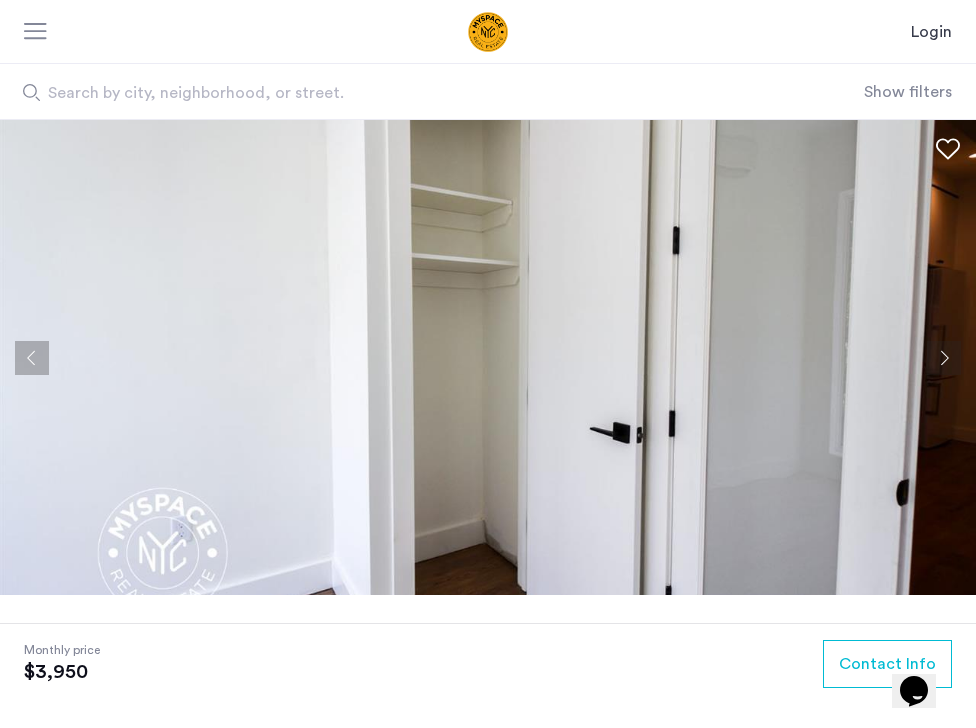 click 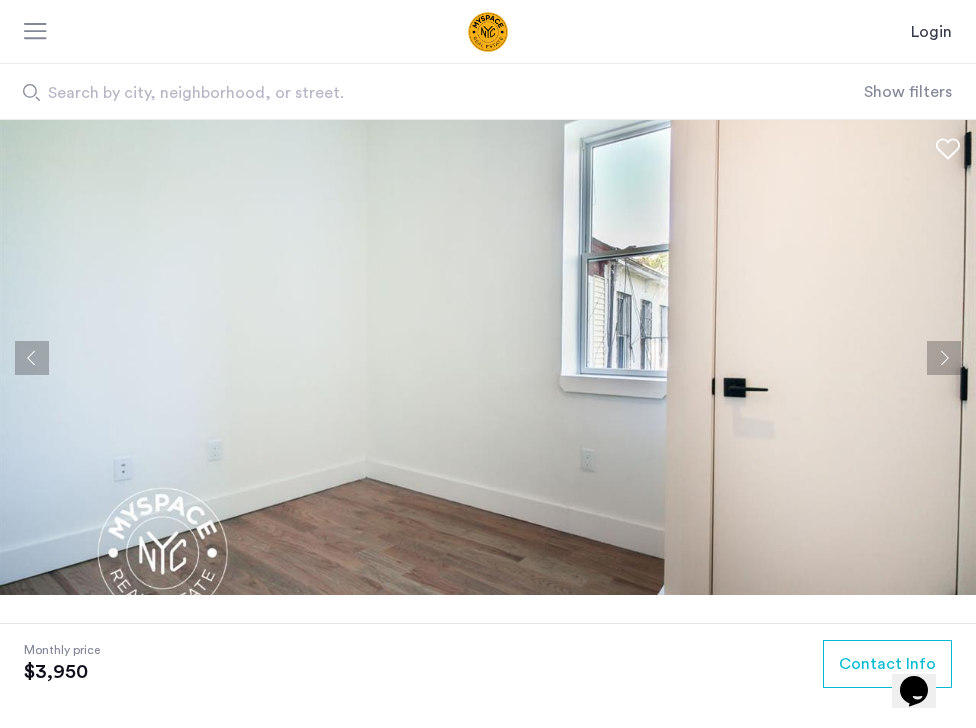 click 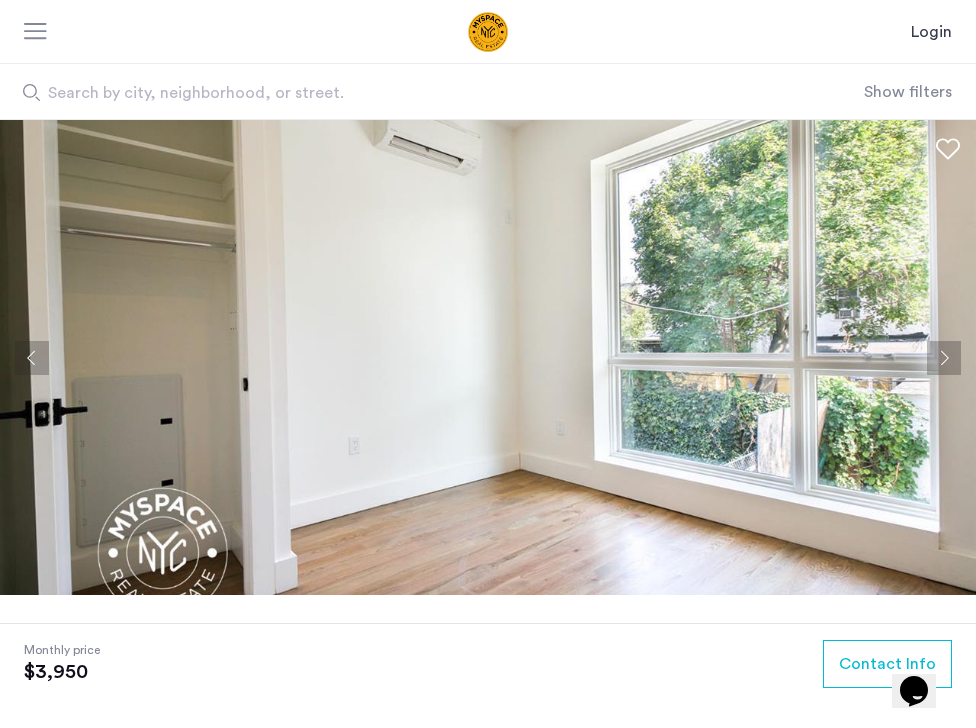 click 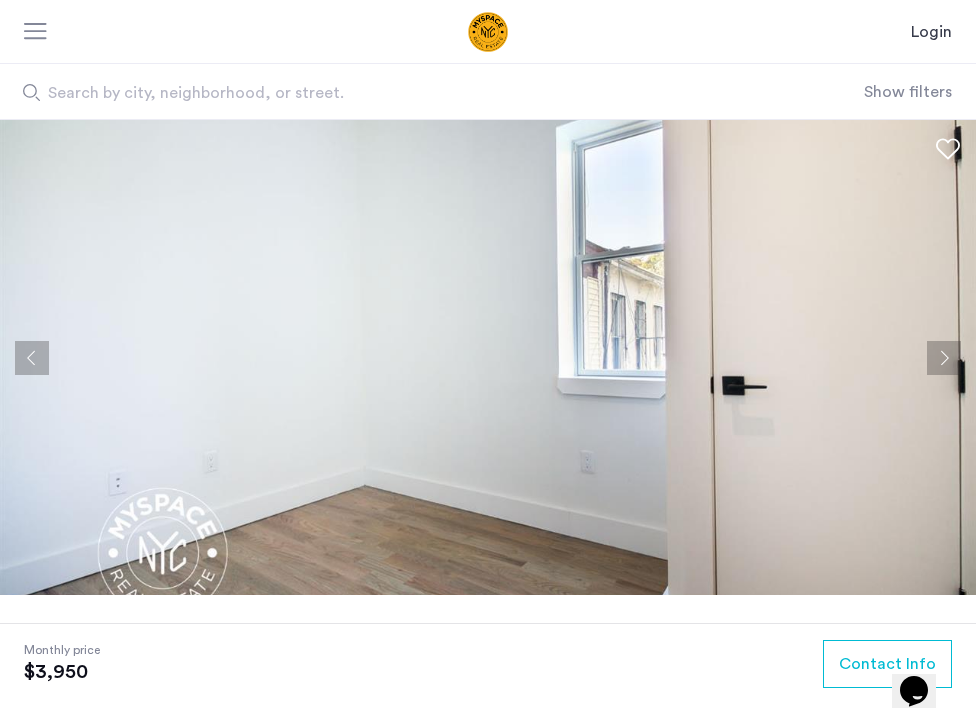 click 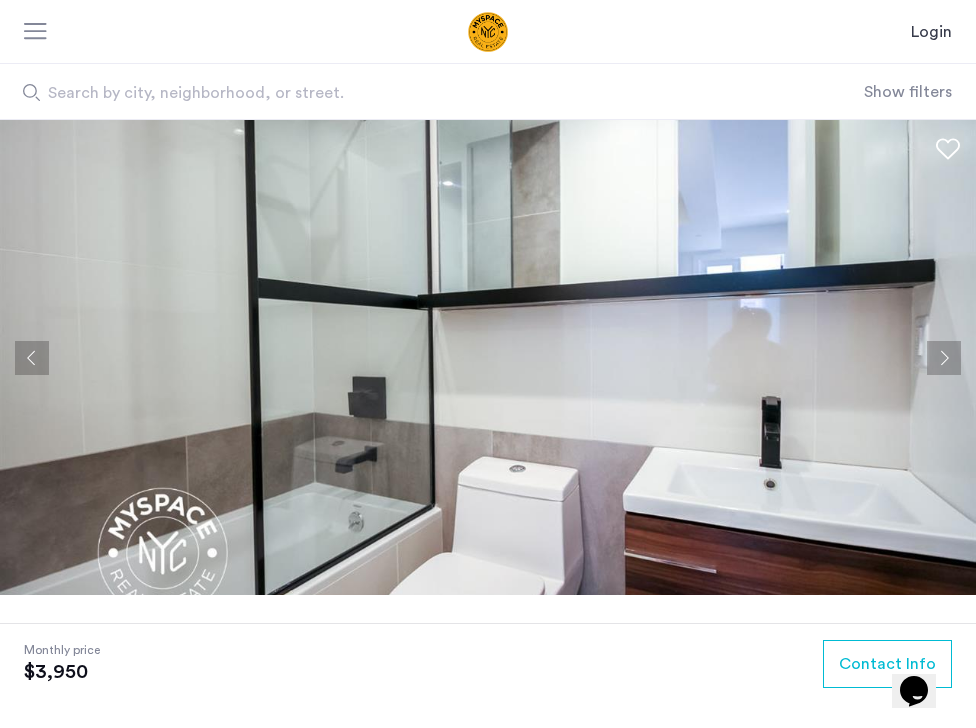 click 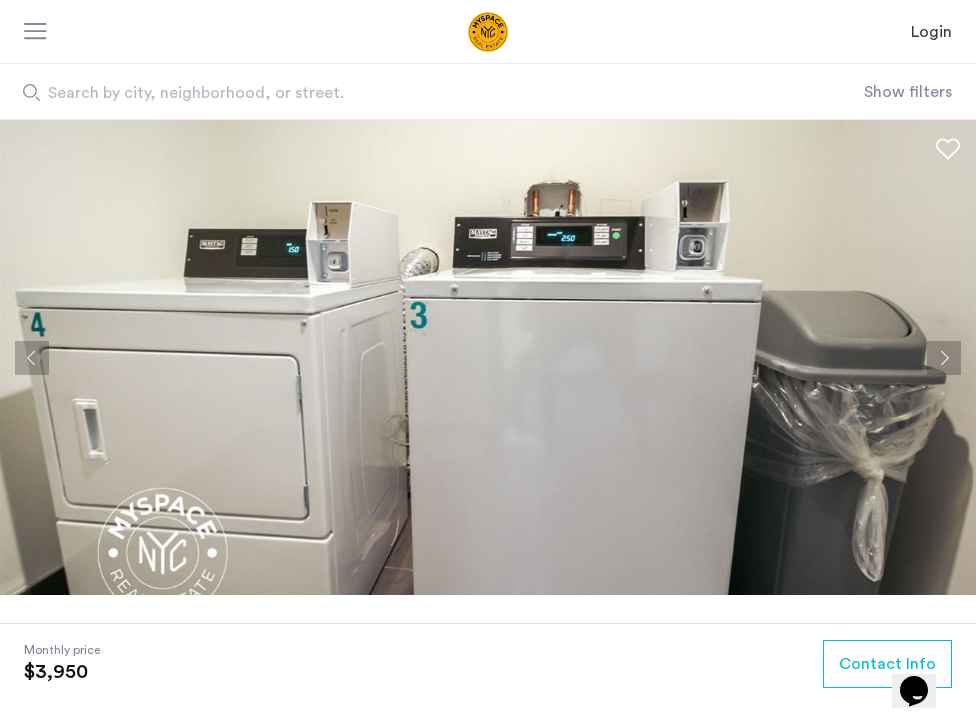 click 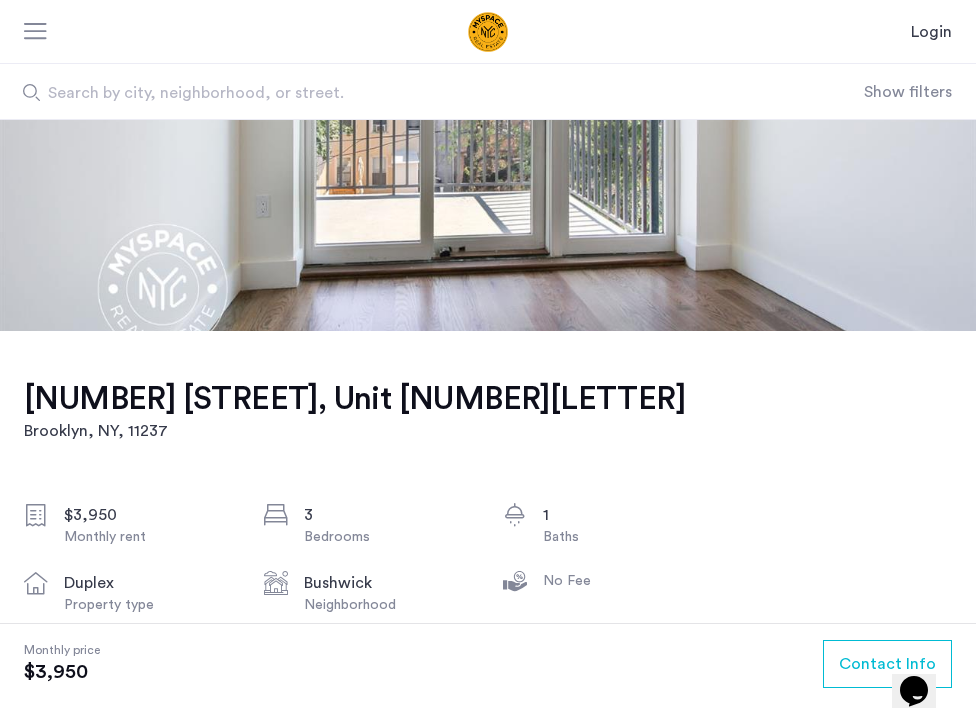 scroll, scrollTop: 285, scrollLeft: 0, axis: vertical 